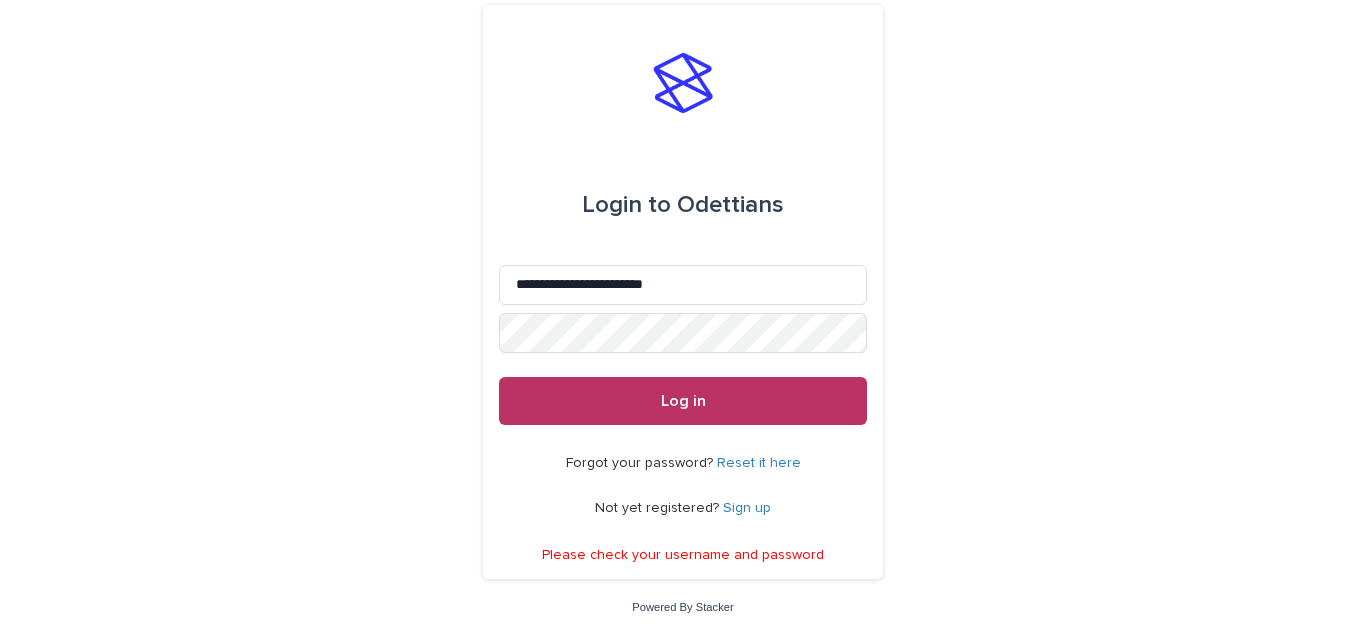 scroll, scrollTop: 0, scrollLeft: 0, axis: both 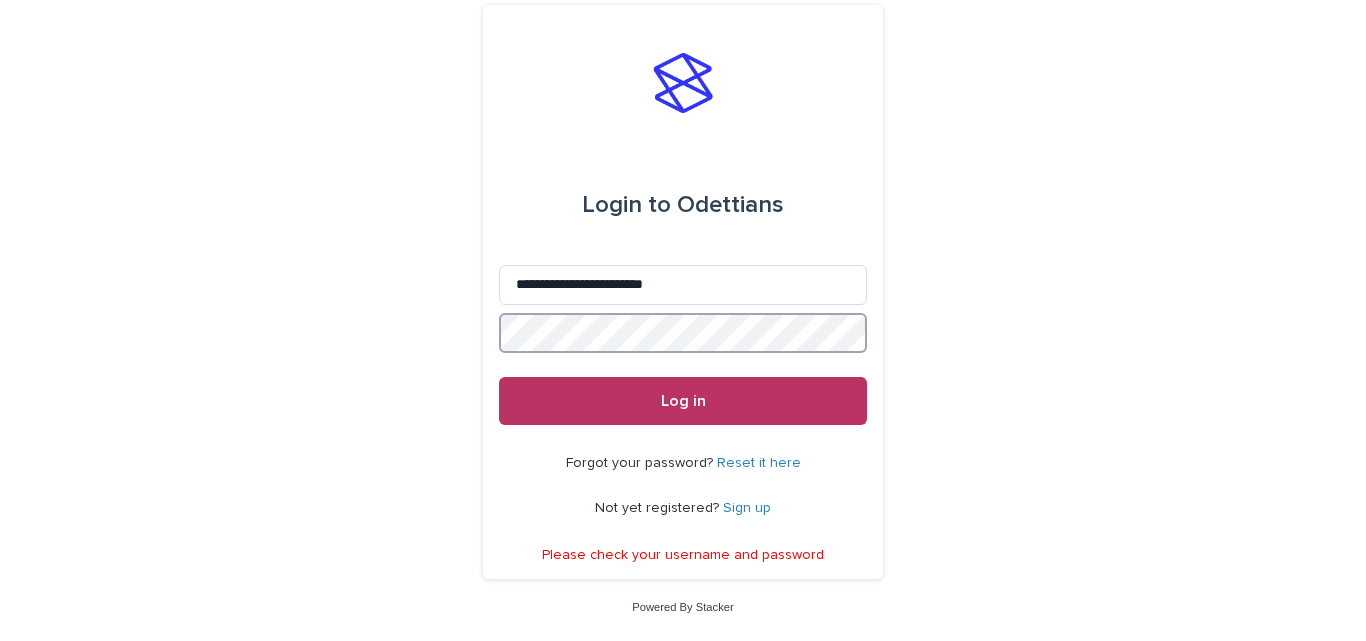 click on "Log in" at bounding box center [683, 401] 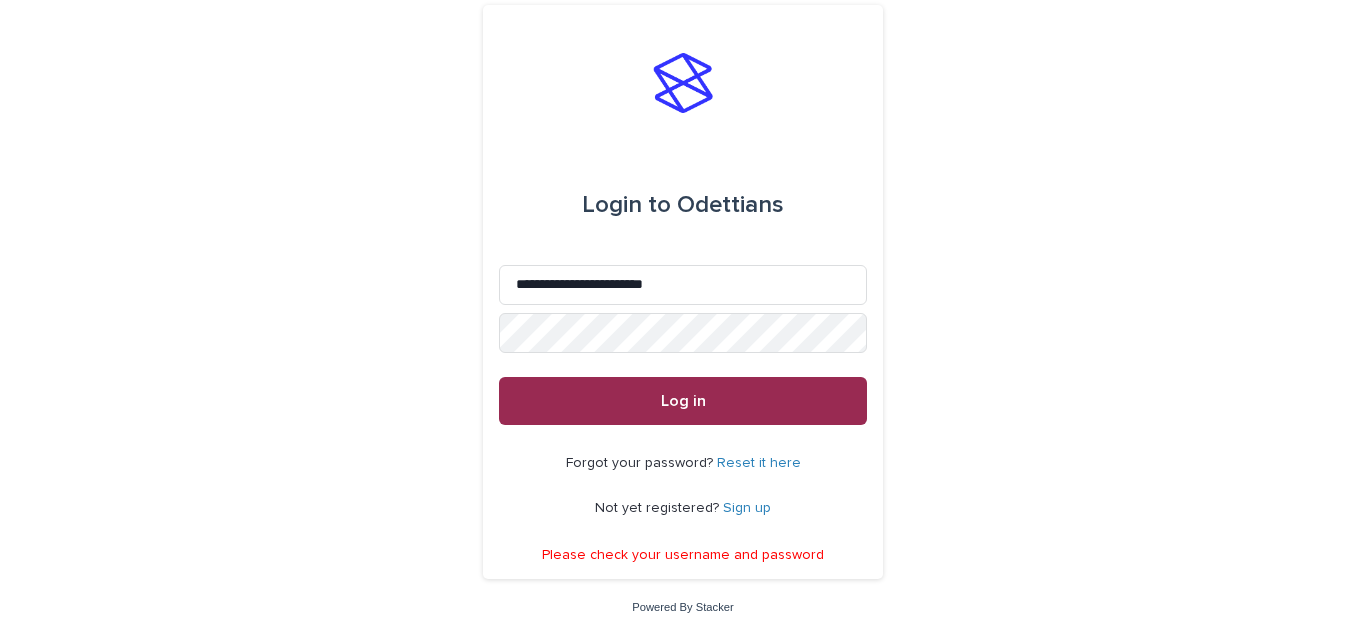 click on "Log in" at bounding box center [683, 401] 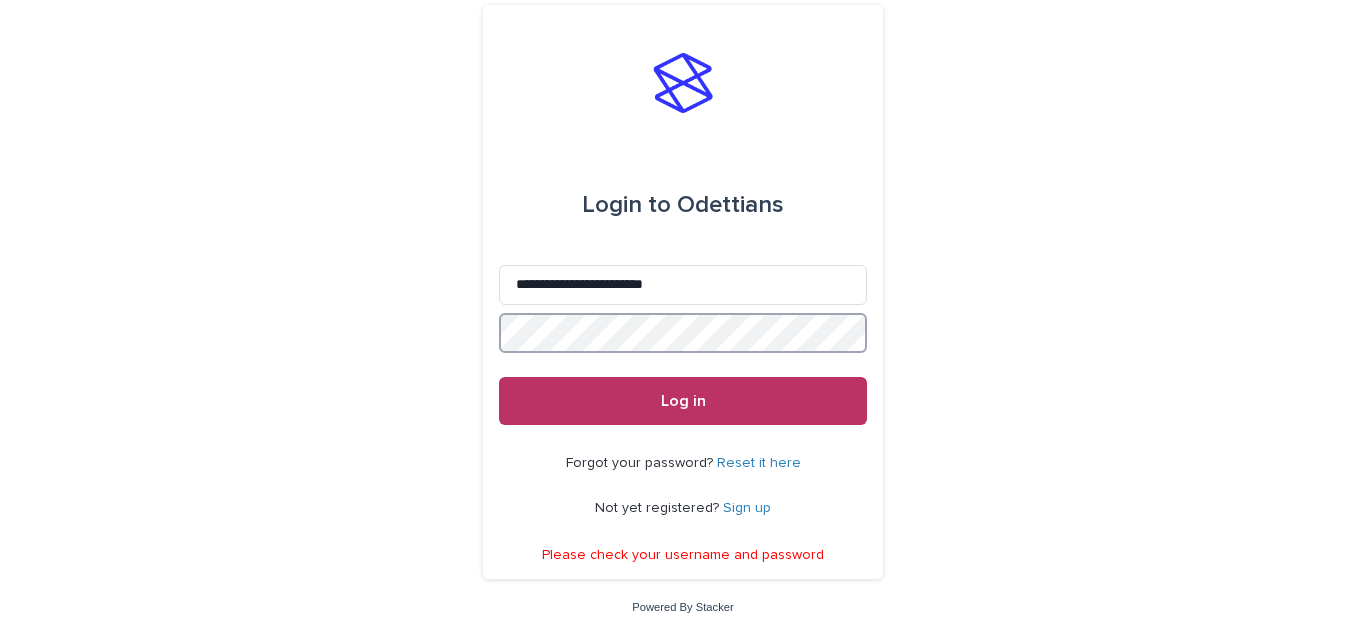 click on "Log in" at bounding box center [683, 401] 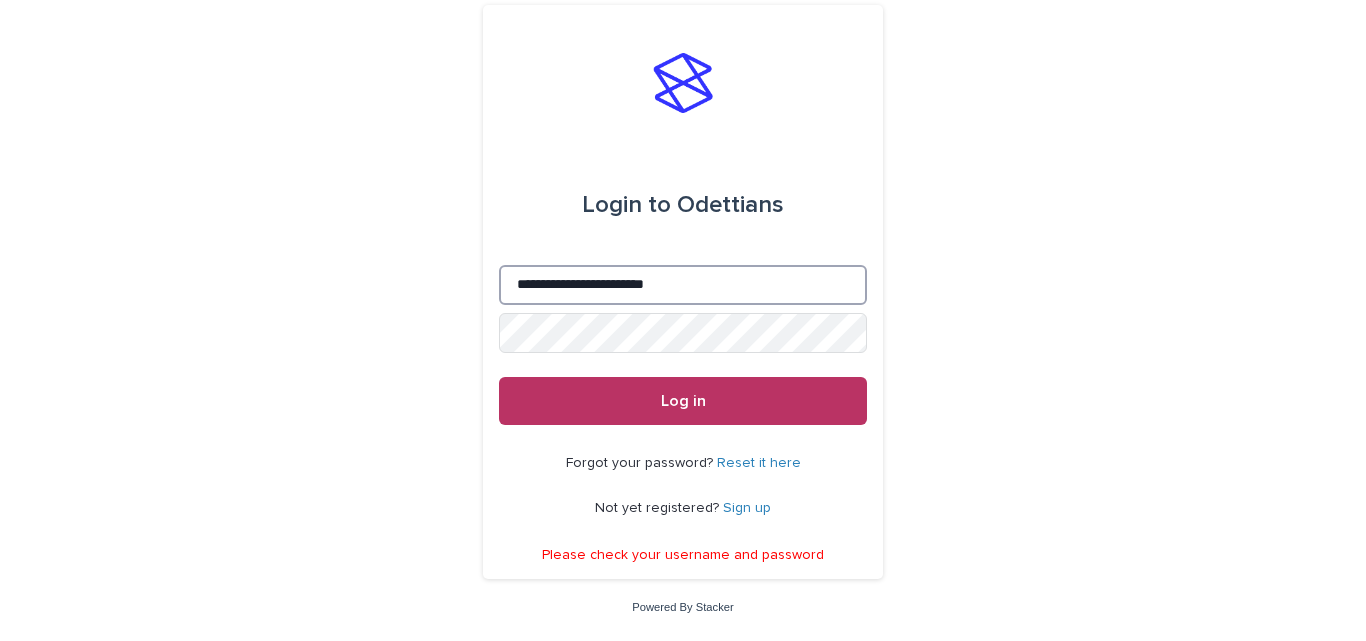 click on "**********" at bounding box center [683, 285] 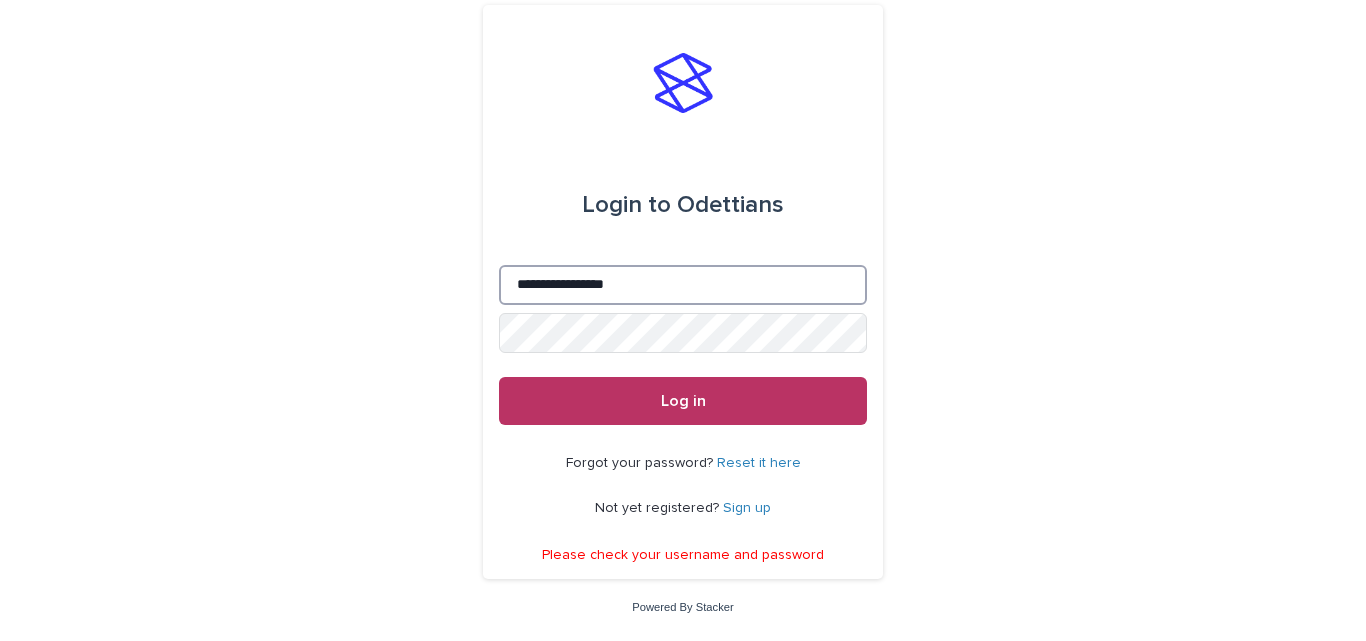 type on "**********" 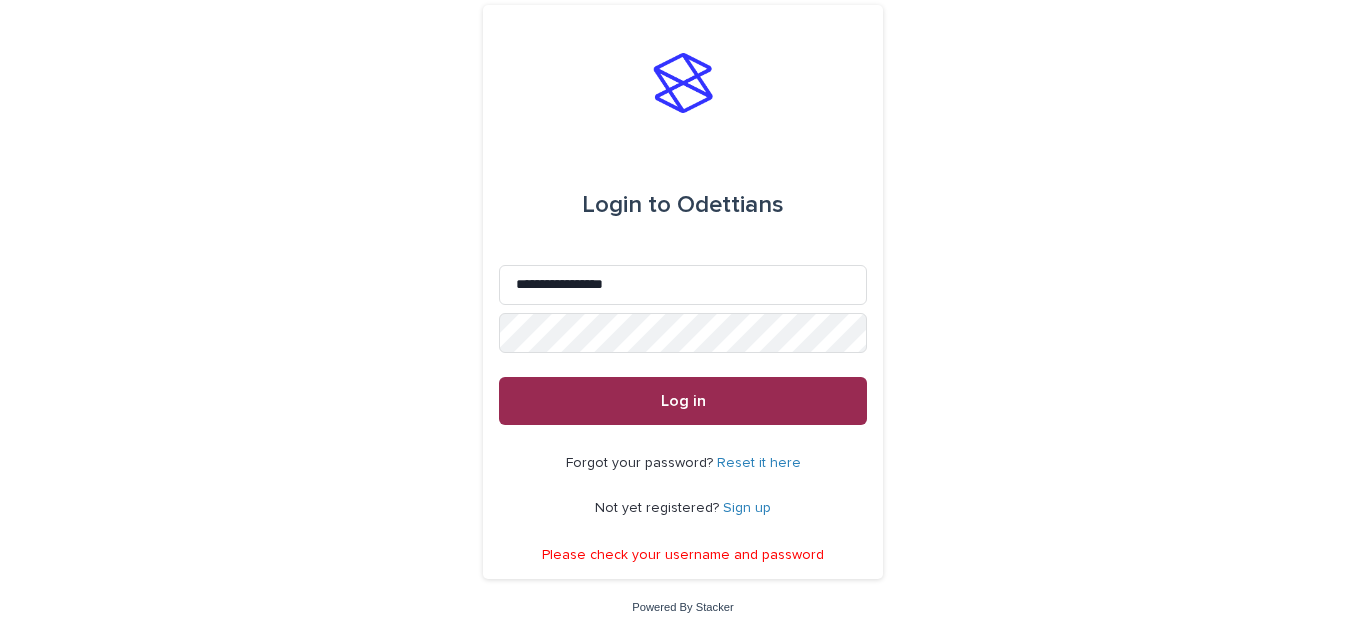 click on "Log in" at bounding box center (683, 401) 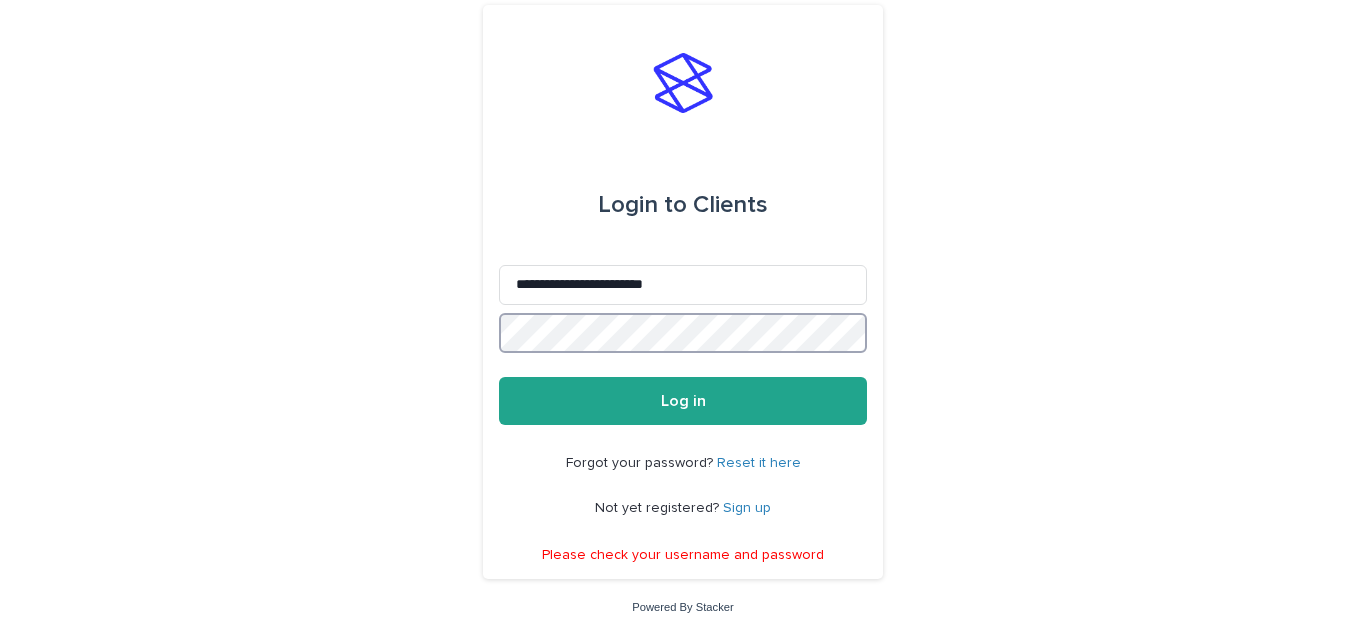 scroll, scrollTop: 0, scrollLeft: 0, axis: both 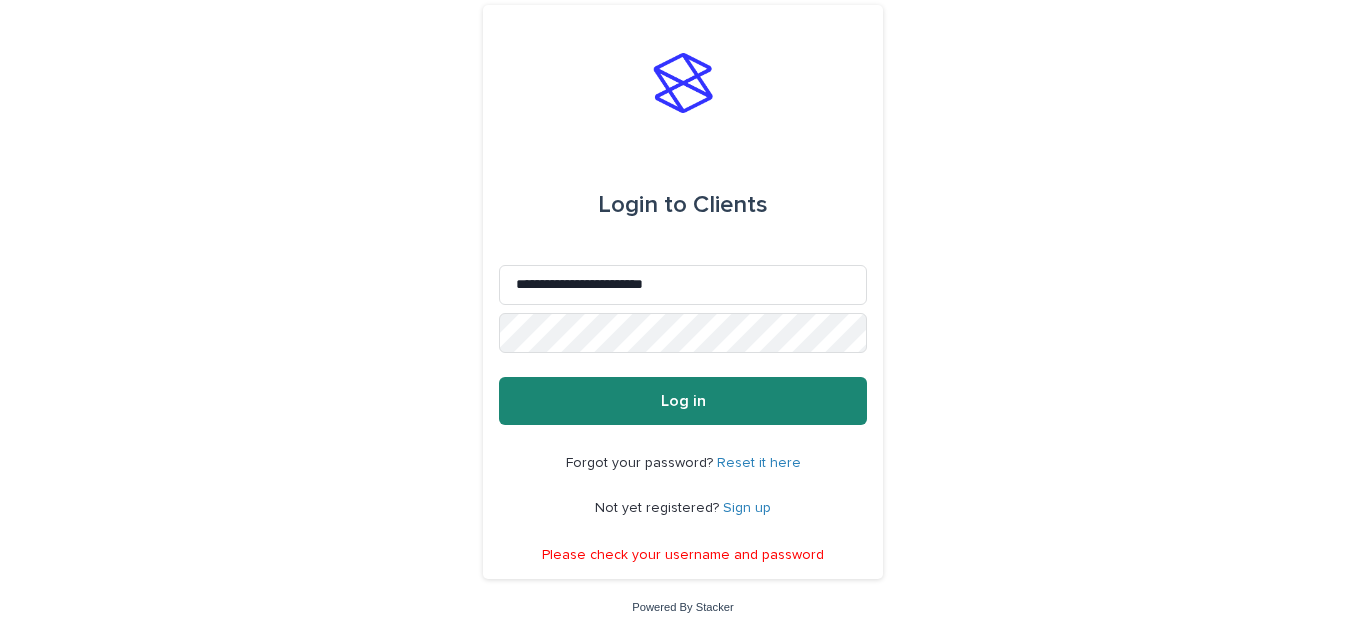 click on "Log in" at bounding box center (683, 401) 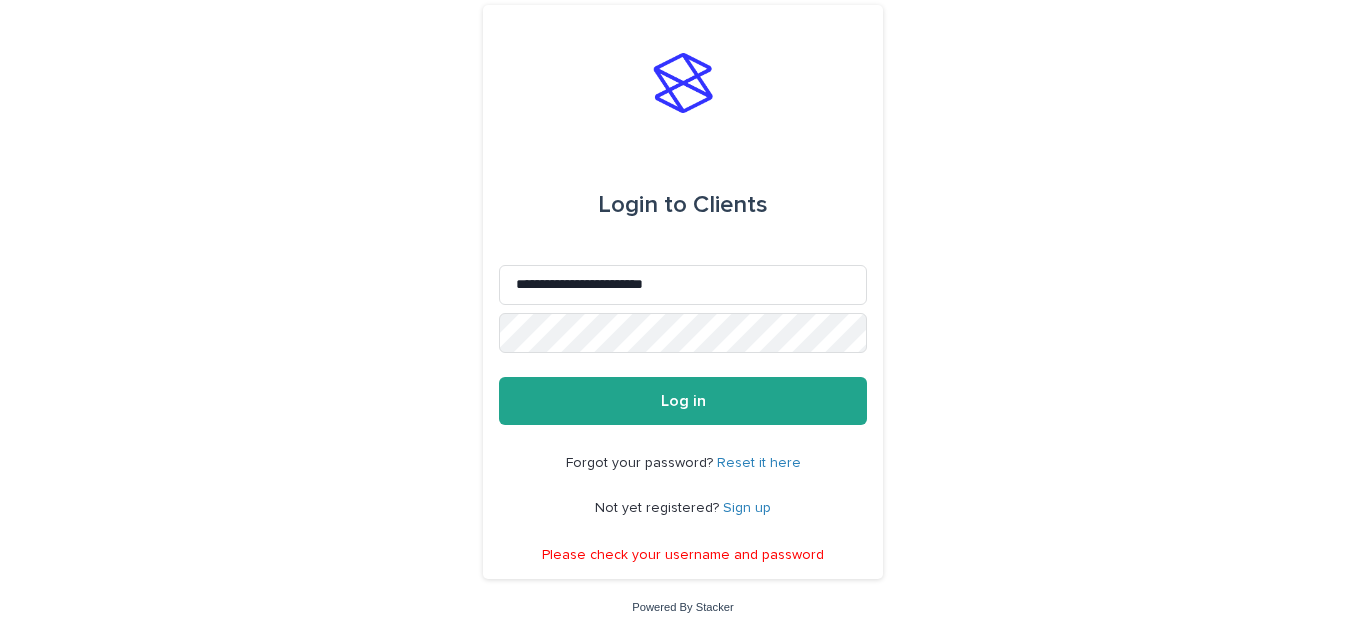 click on "Reset it here" at bounding box center [759, 463] 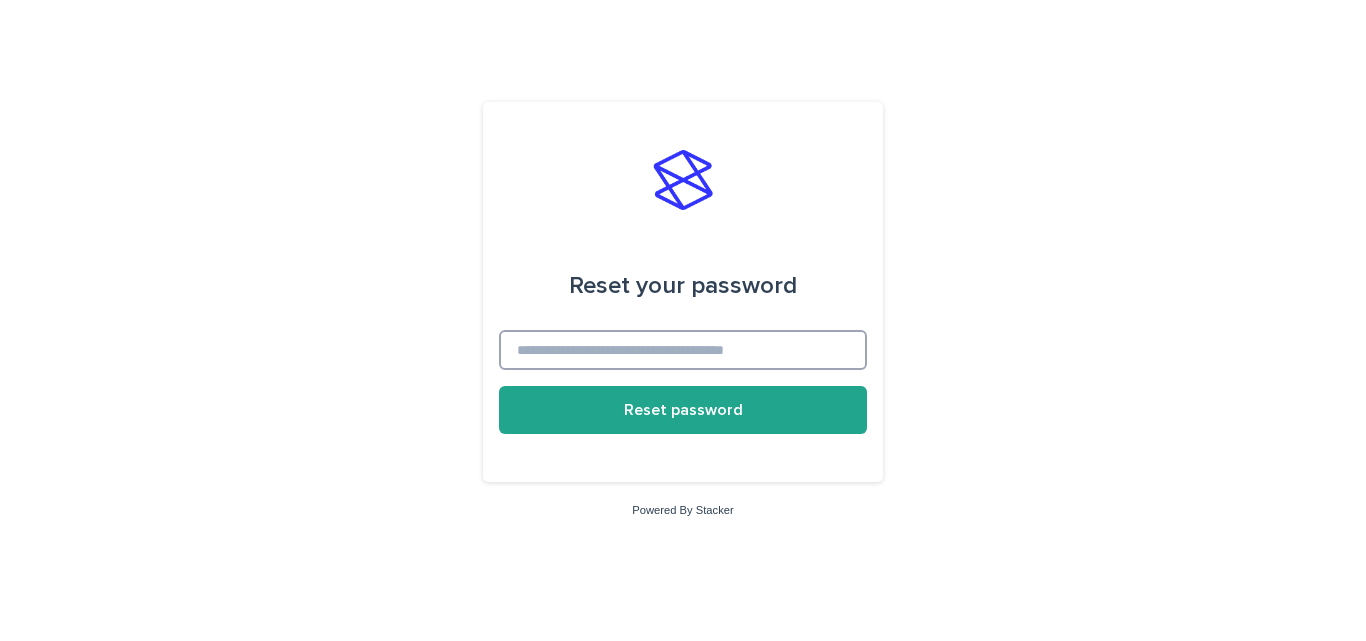 click at bounding box center [683, 350] 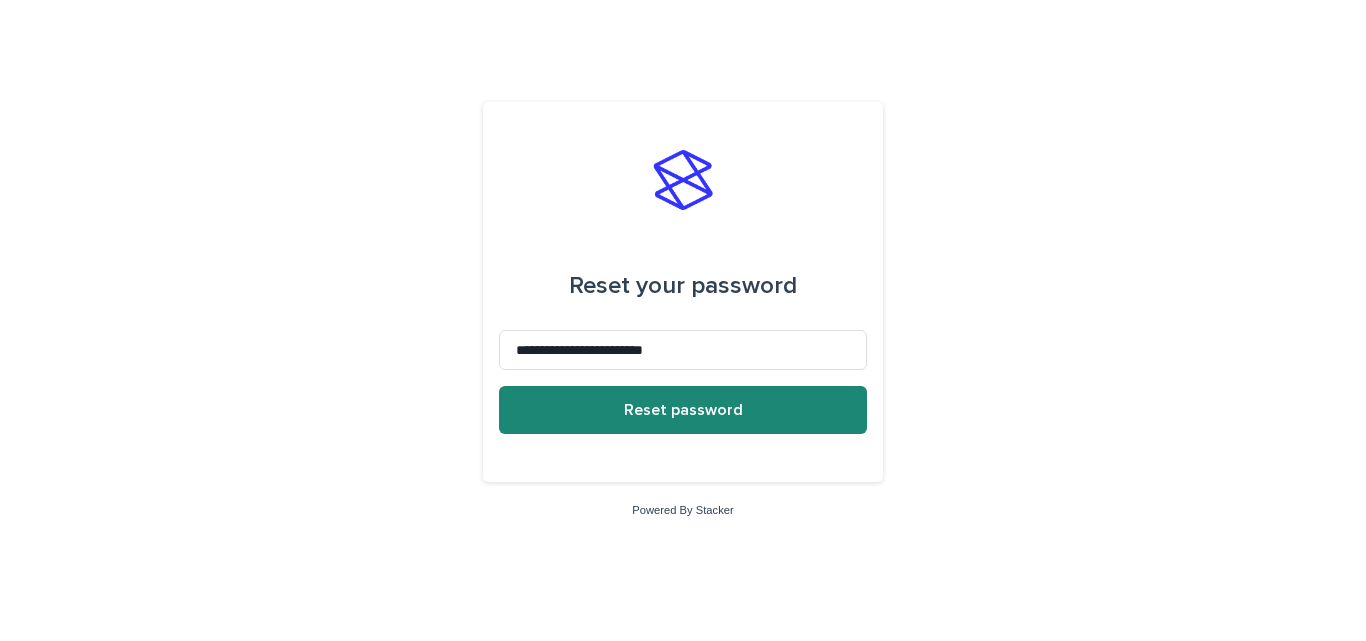 click on "Reset password" at bounding box center (683, 410) 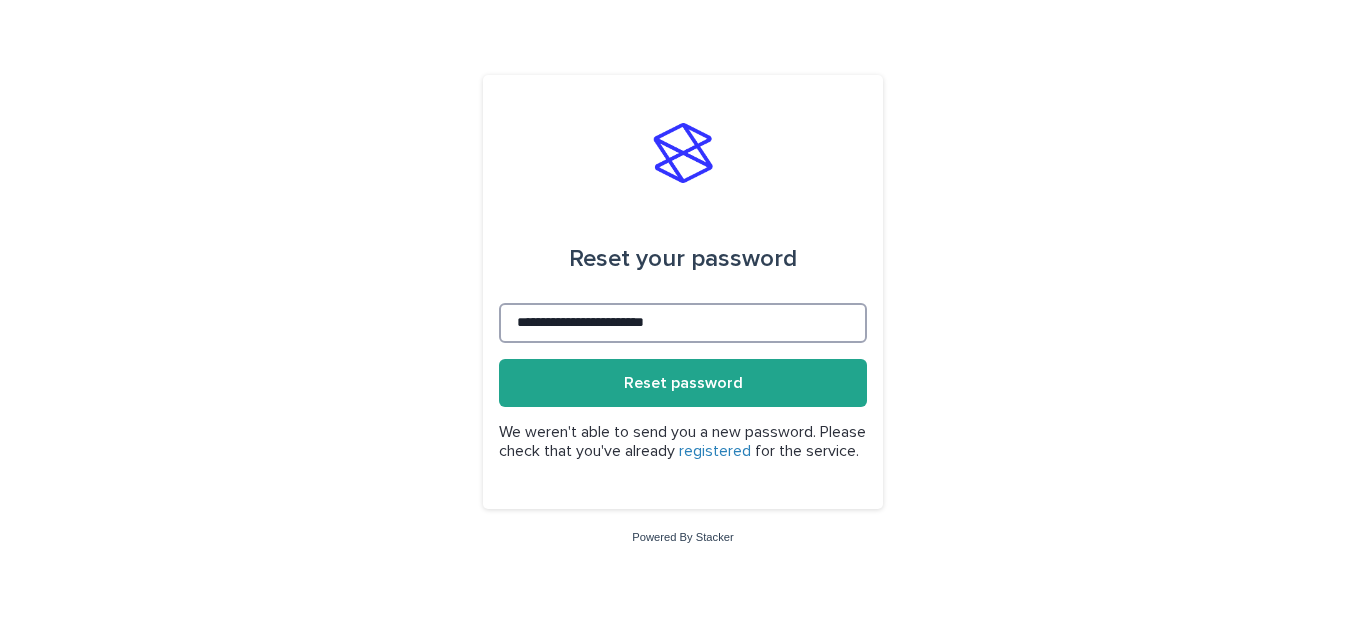 click on "**********" at bounding box center (683, 323) 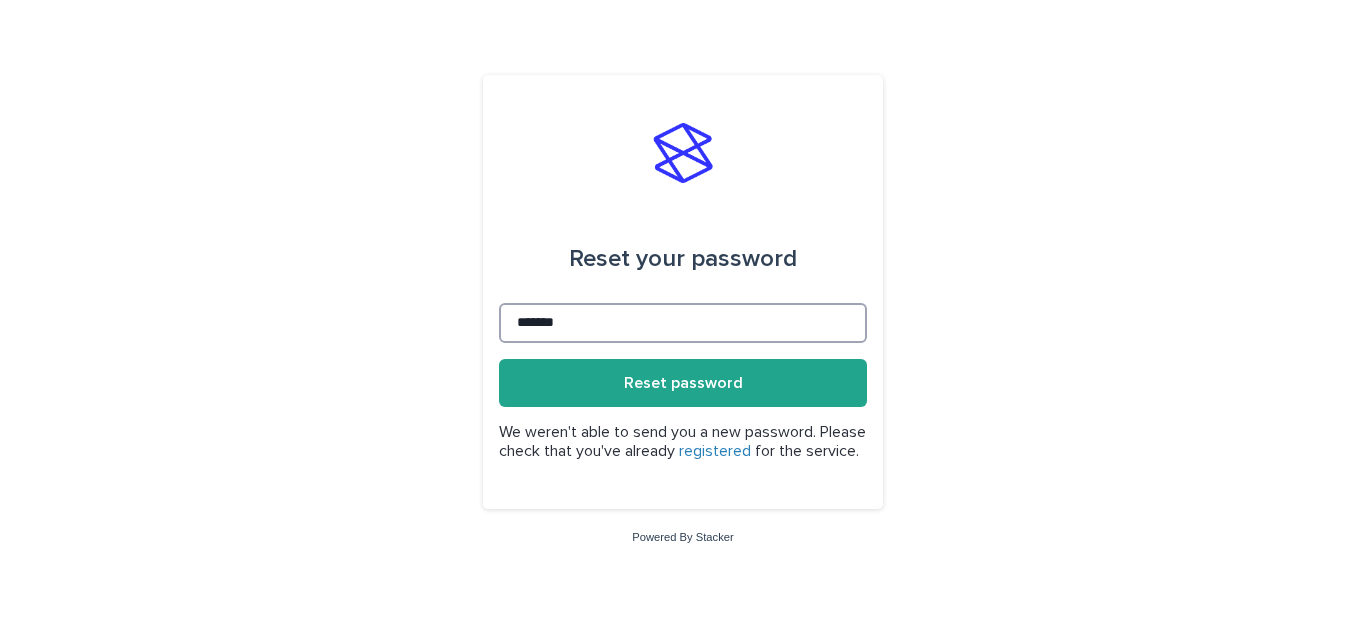 click on "*******" at bounding box center (683, 323) 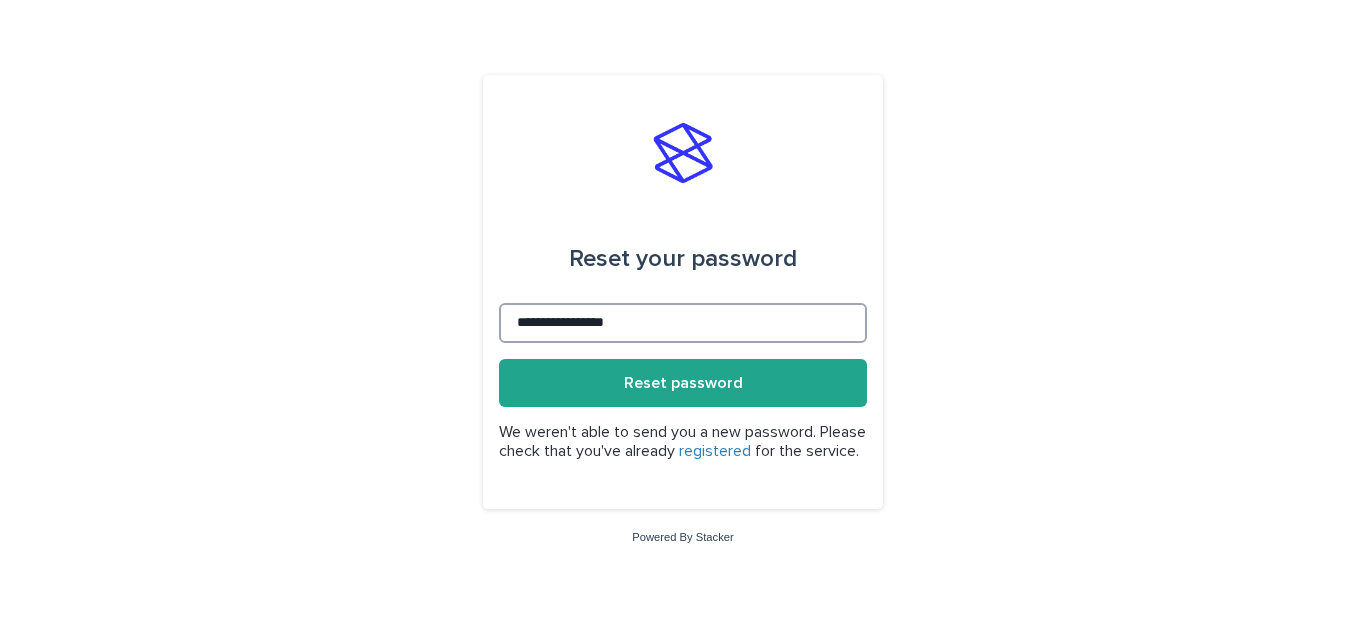 type on "**********" 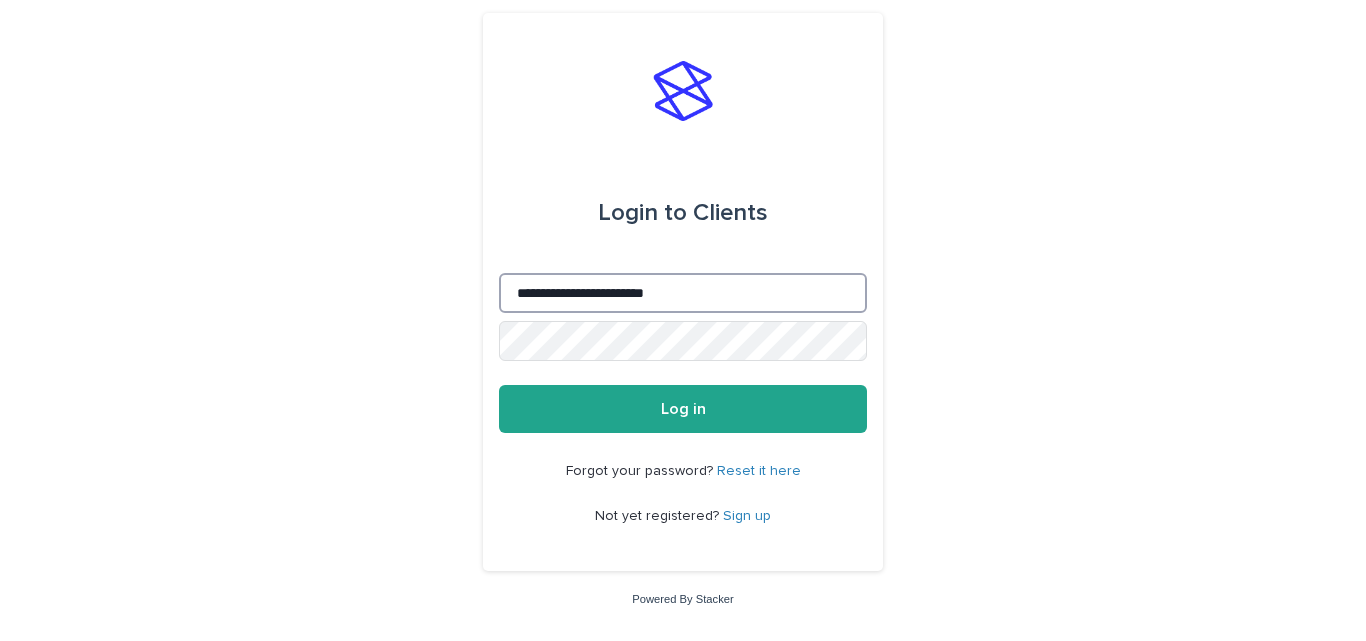 click on "**********" at bounding box center (683, 293) 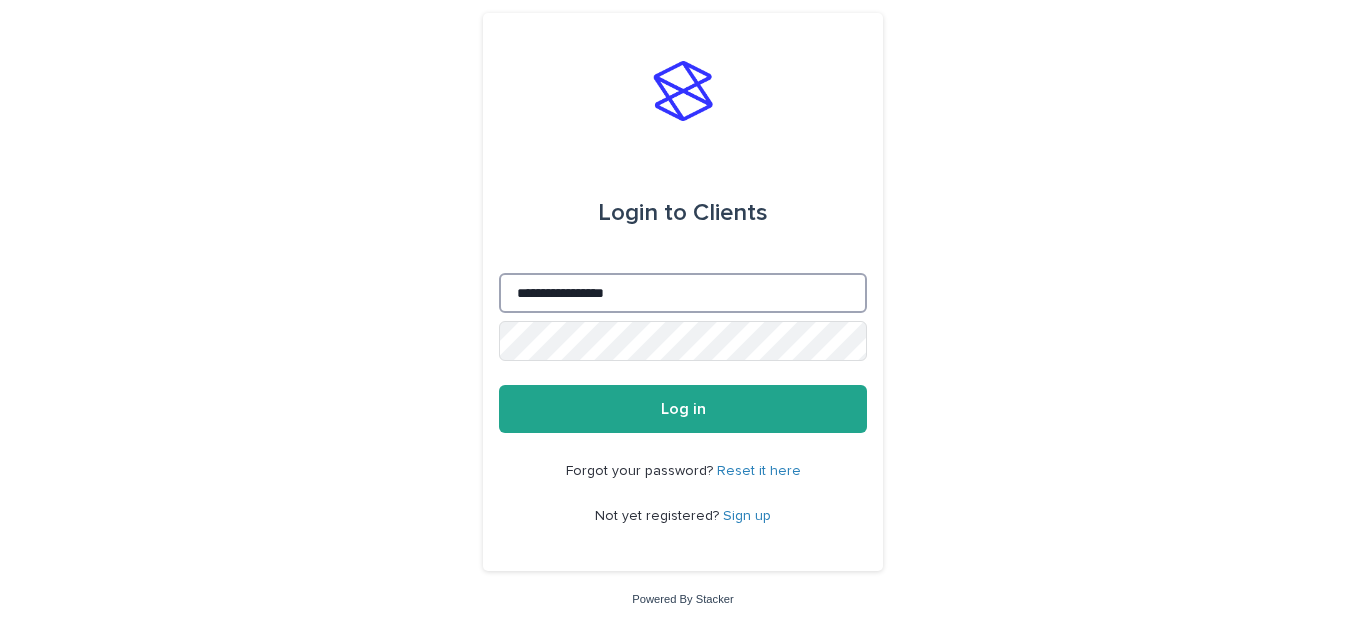 type on "**********" 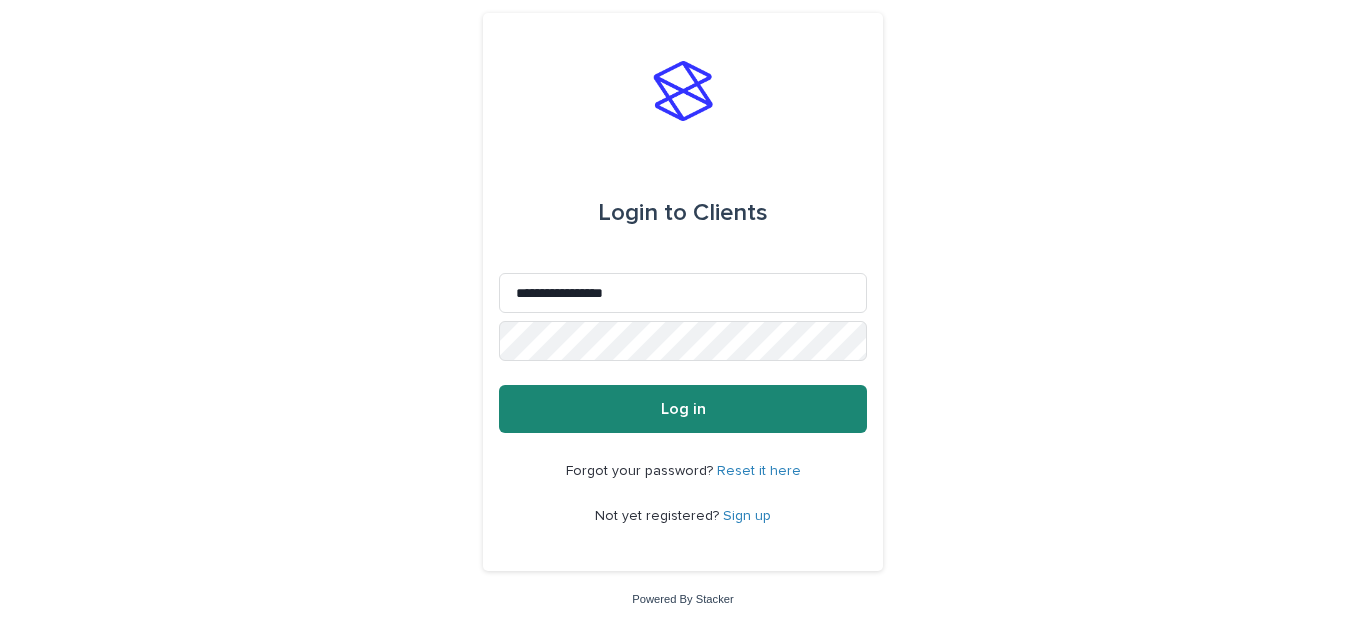 click on "Log in" at bounding box center [683, 409] 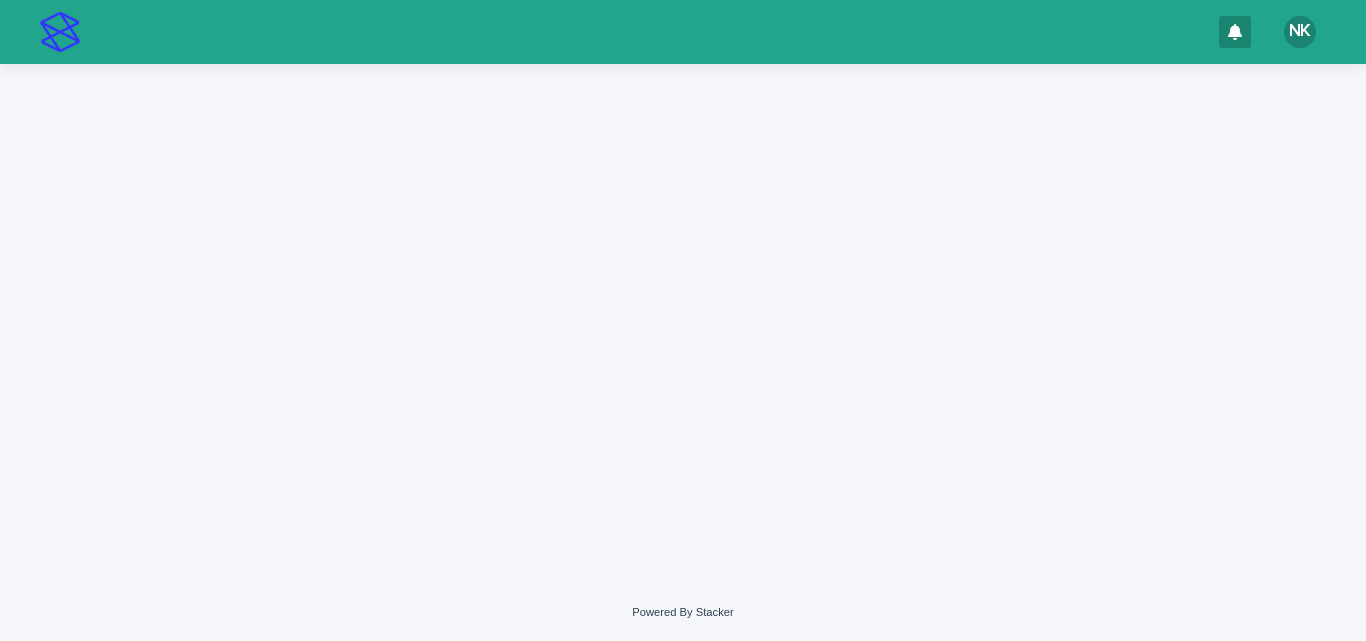 scroll, scrollTop: 0, scrollLeft: 0, axis: both 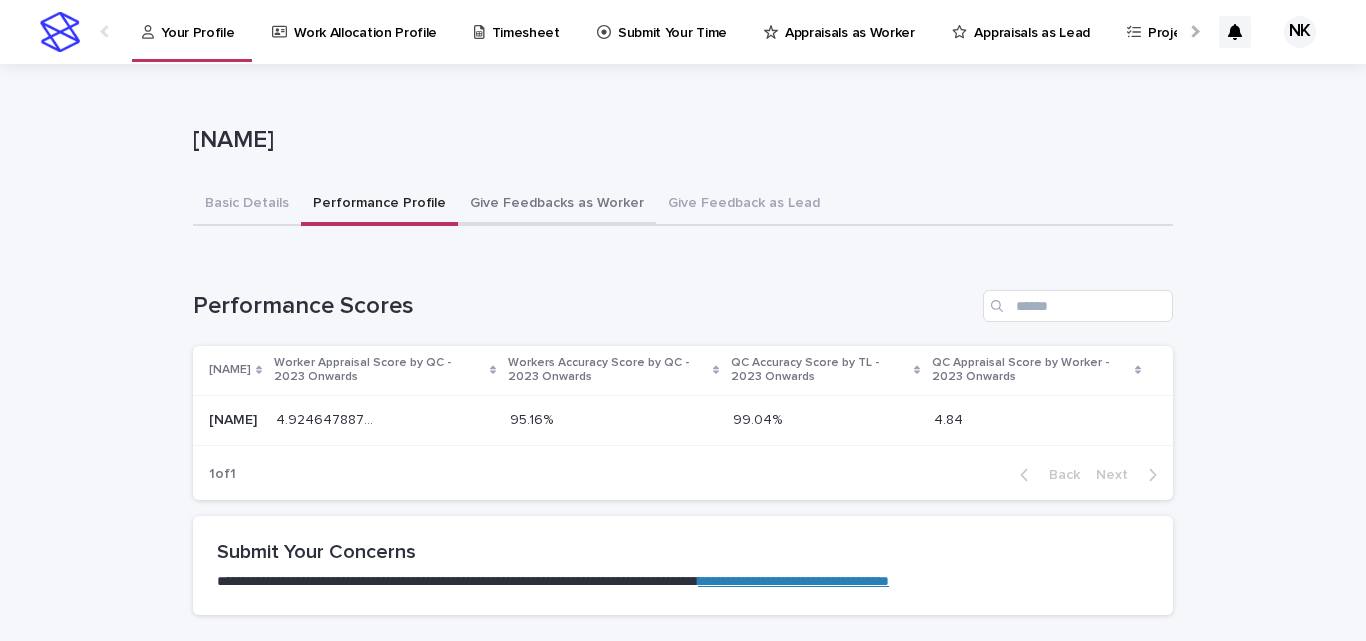 click on "Give Feedbacks as Worker" at bounding box center (557, 205) 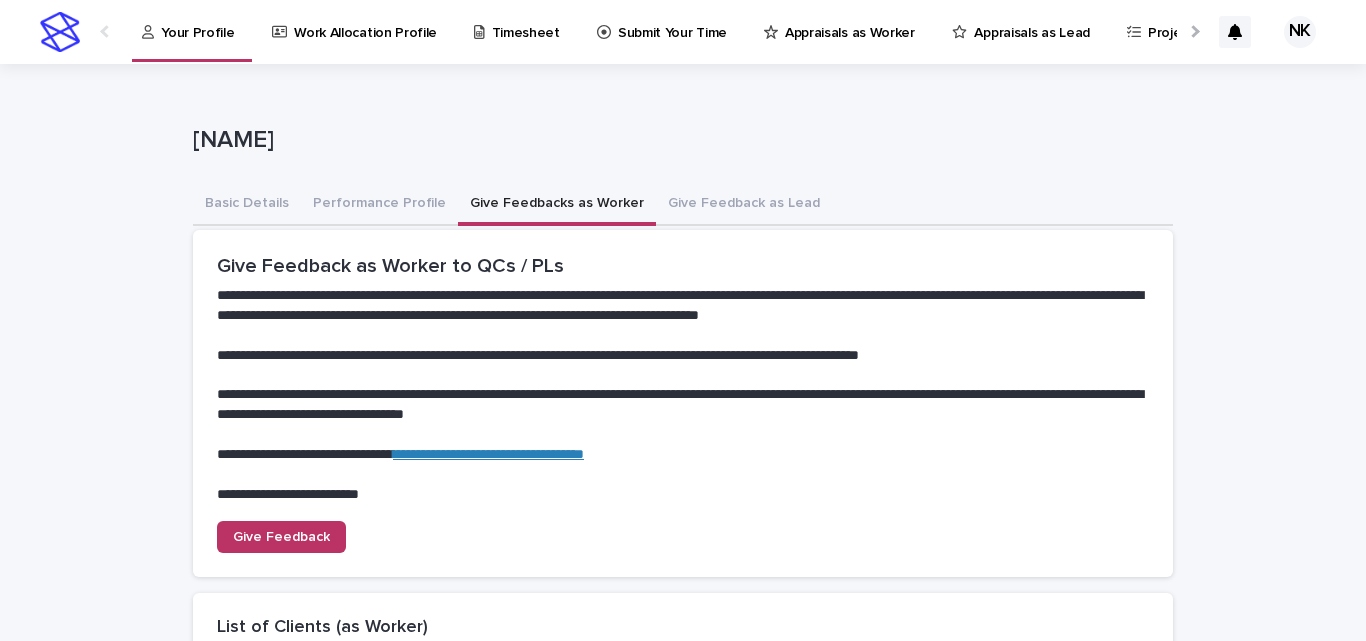 scroll, scrollTop: 400, scrollLeft: 0, axis: vertical 